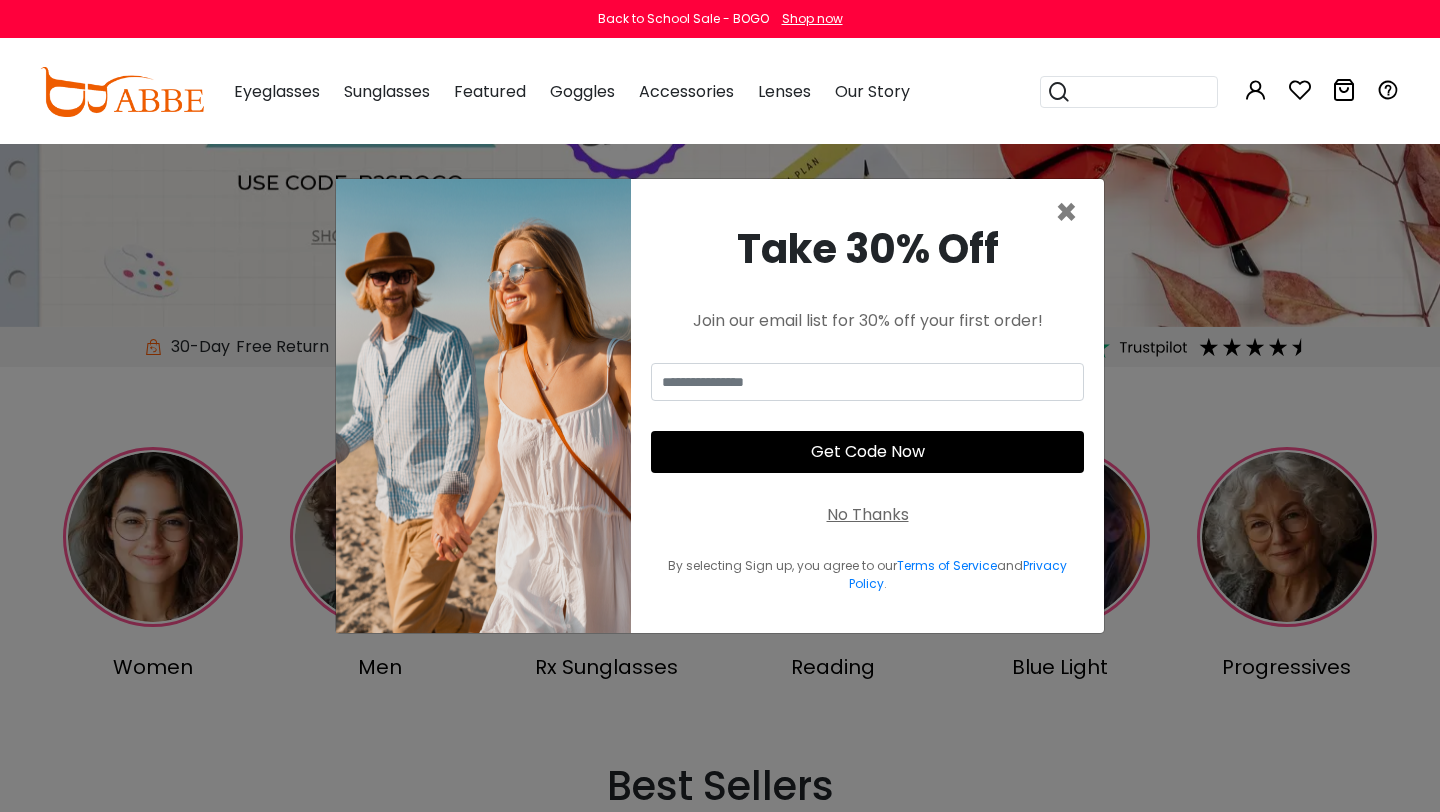 scroll, scrollTop: 267, scrollLeft: 0, axis: vertical 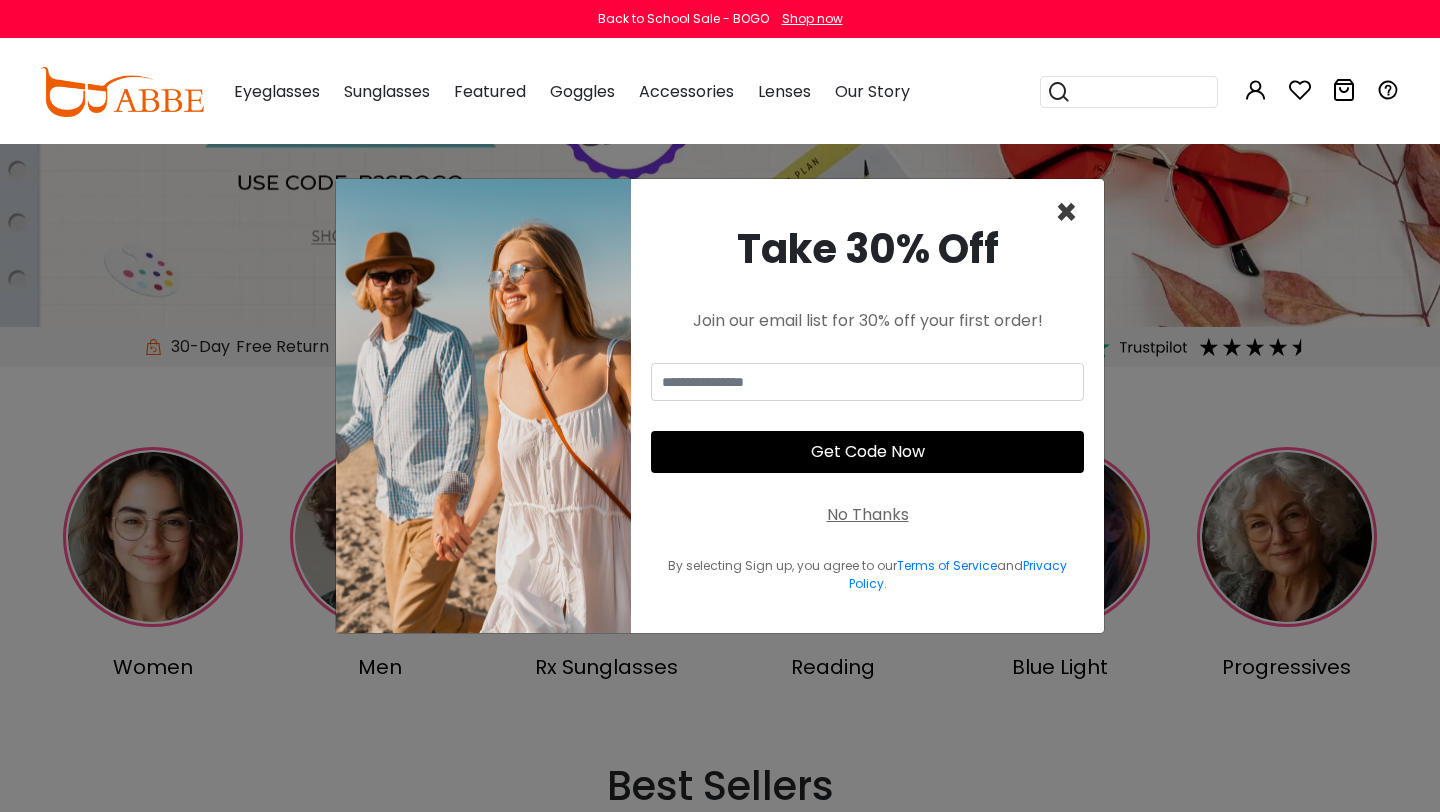 click on "×" at bounding box center (1066, 212) 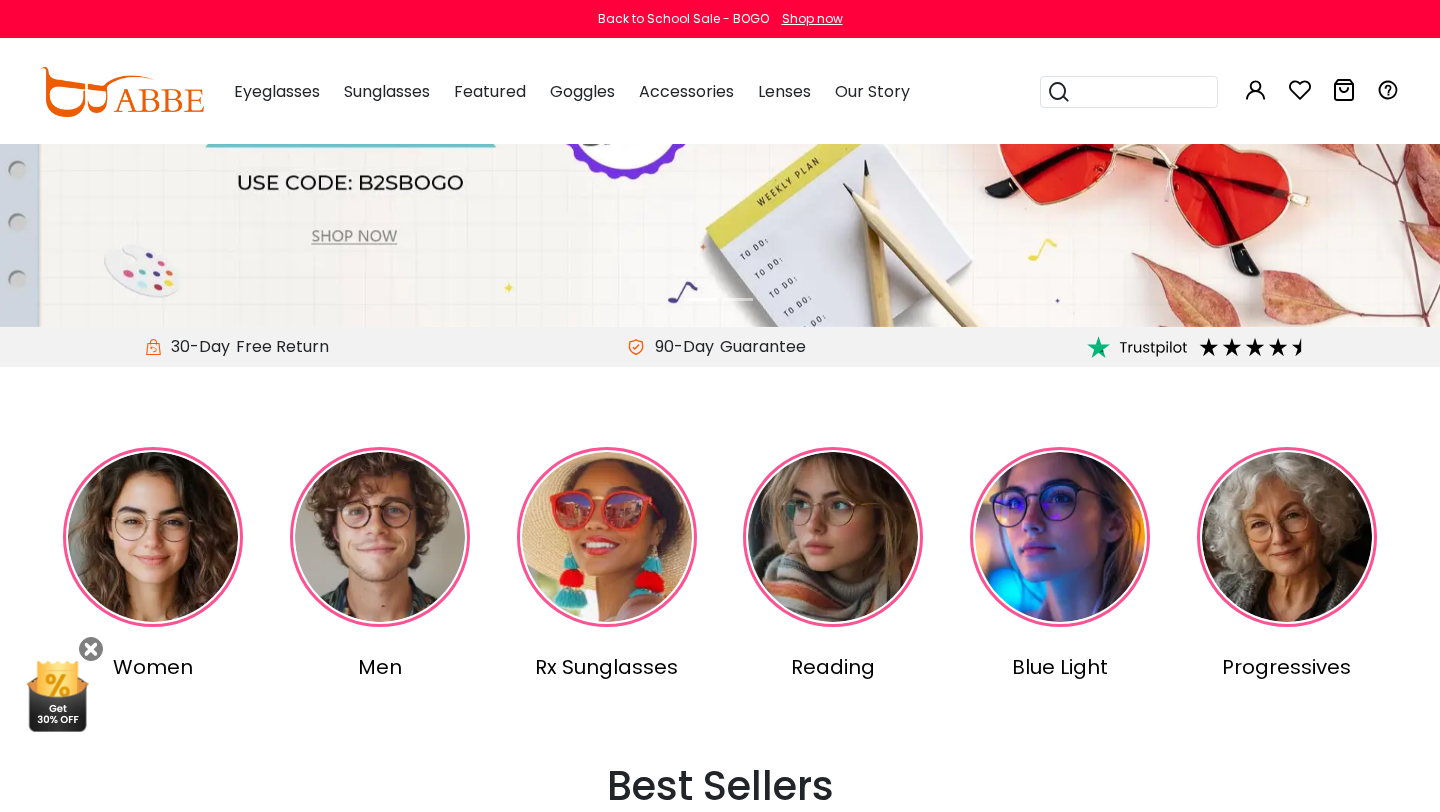 click at bounding box center [153, 537] 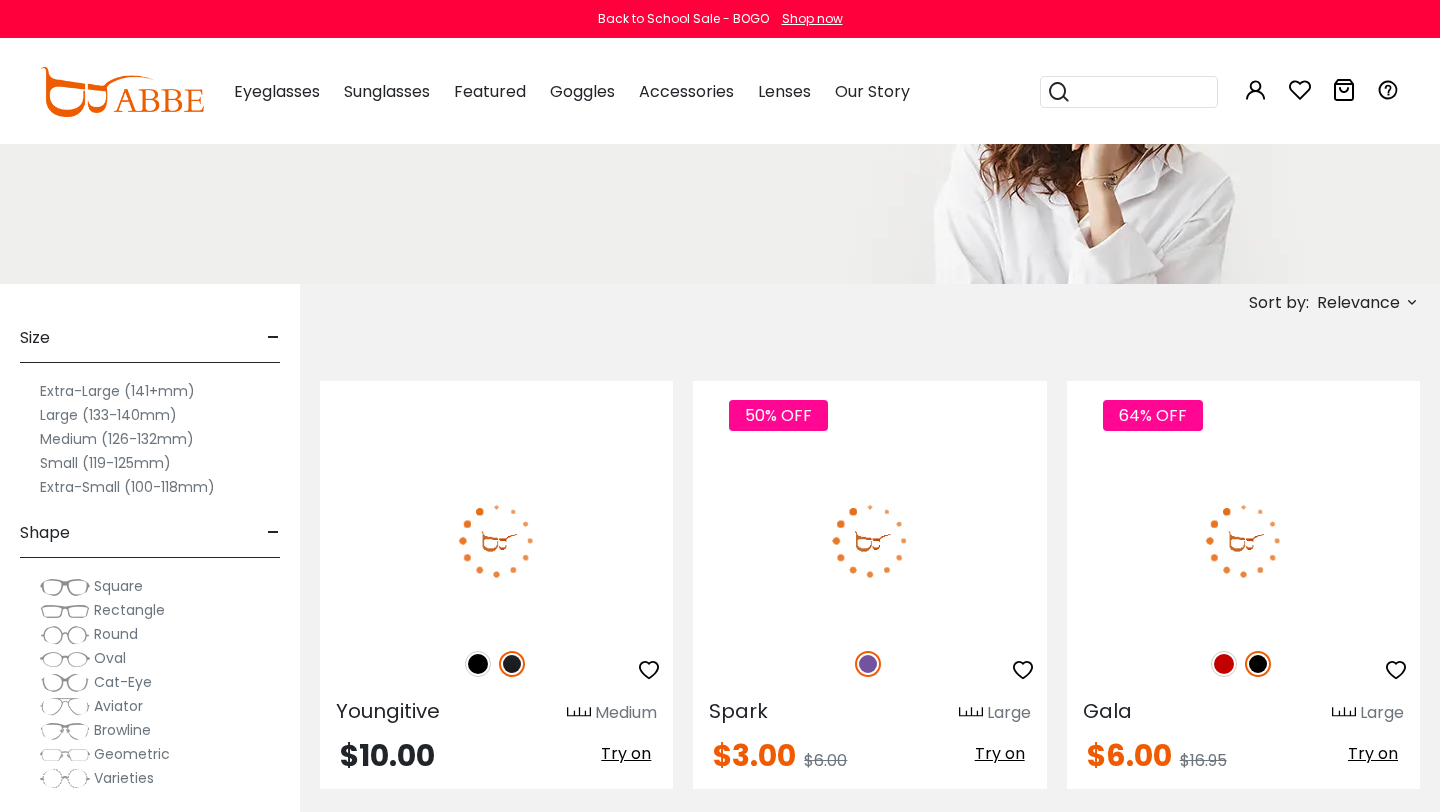 scroll, scrollTop: 304, scrollLeft: 0, axis: vertical 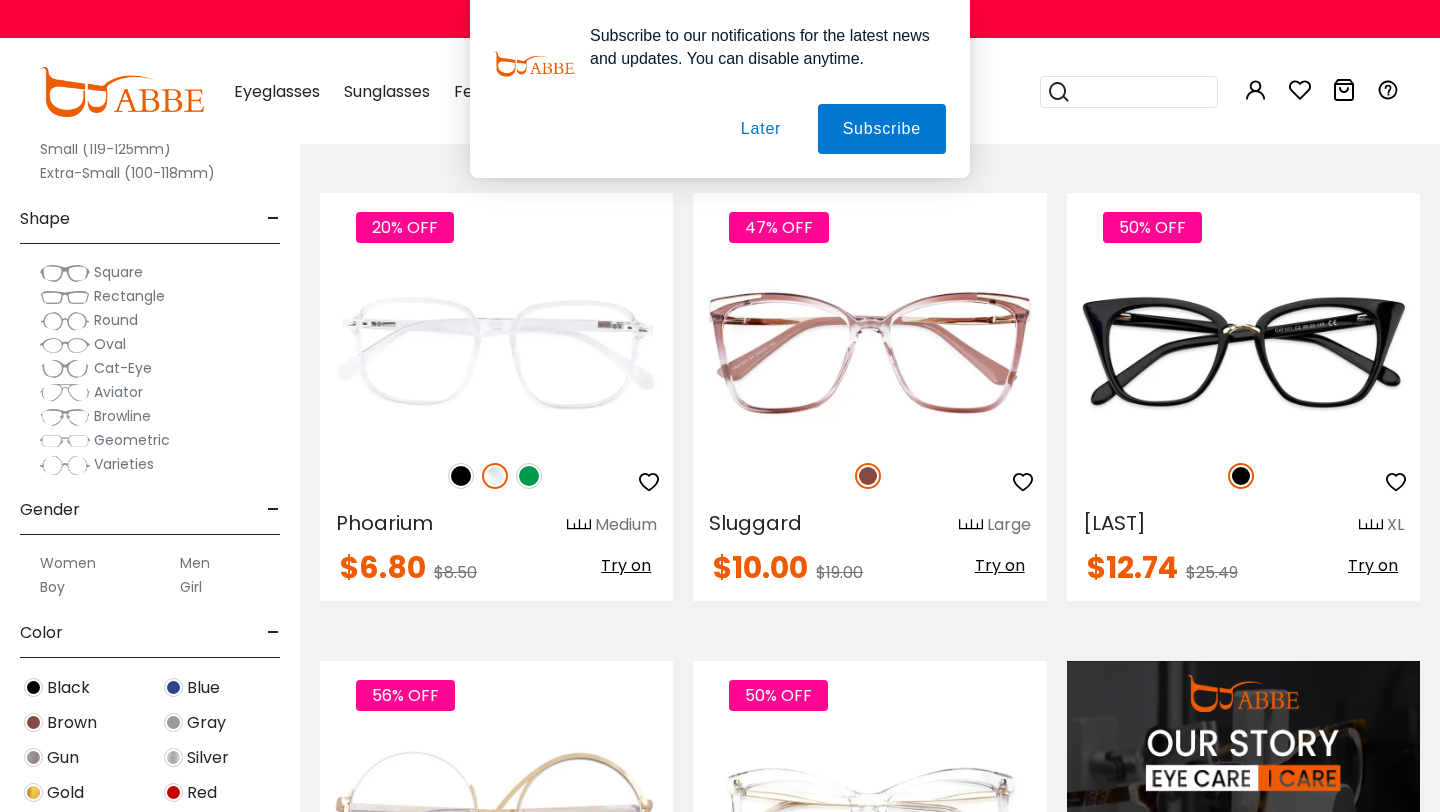 click at bounding box center [65, 321] 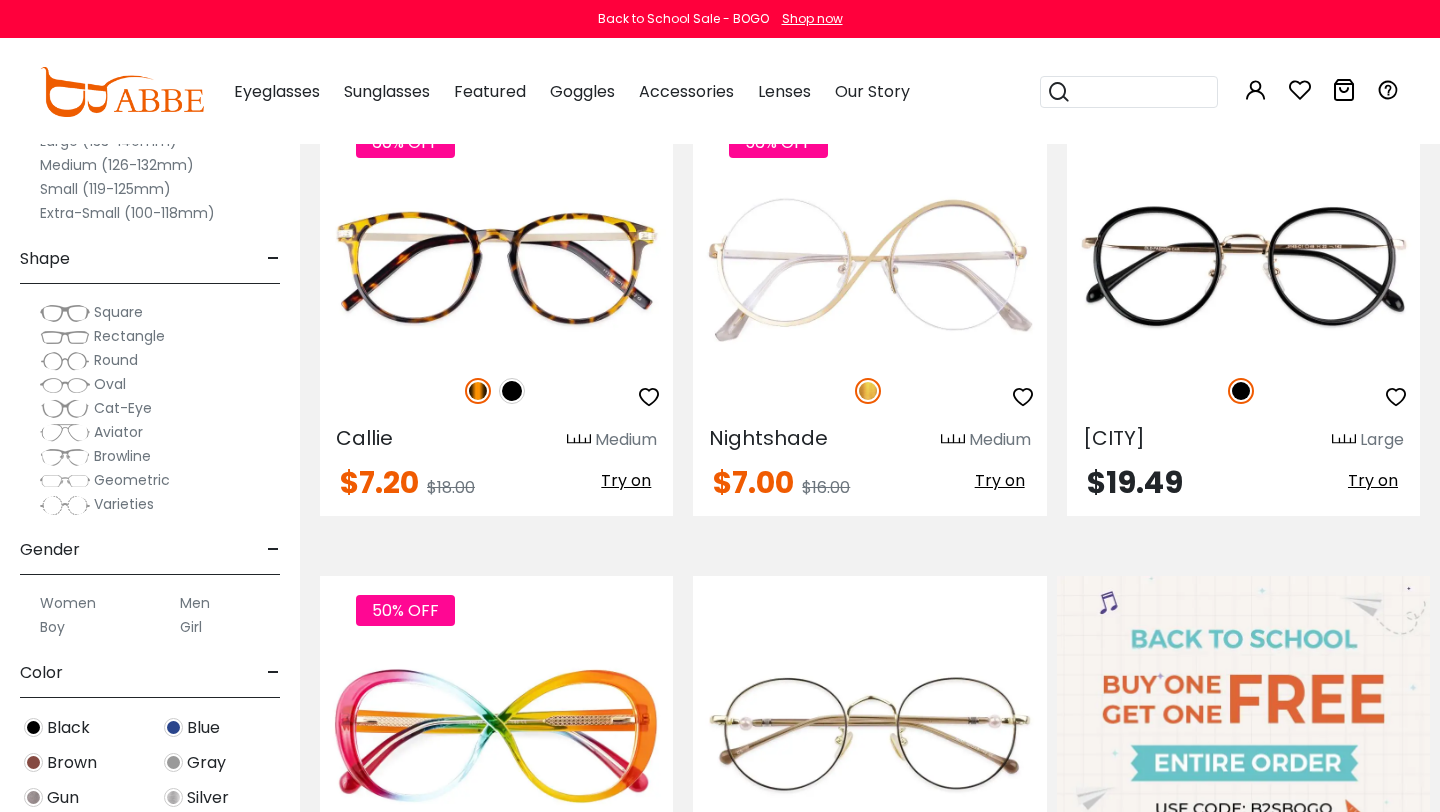 scroll, scrollTop: 499, scrollLeft: 0, axis: vertical 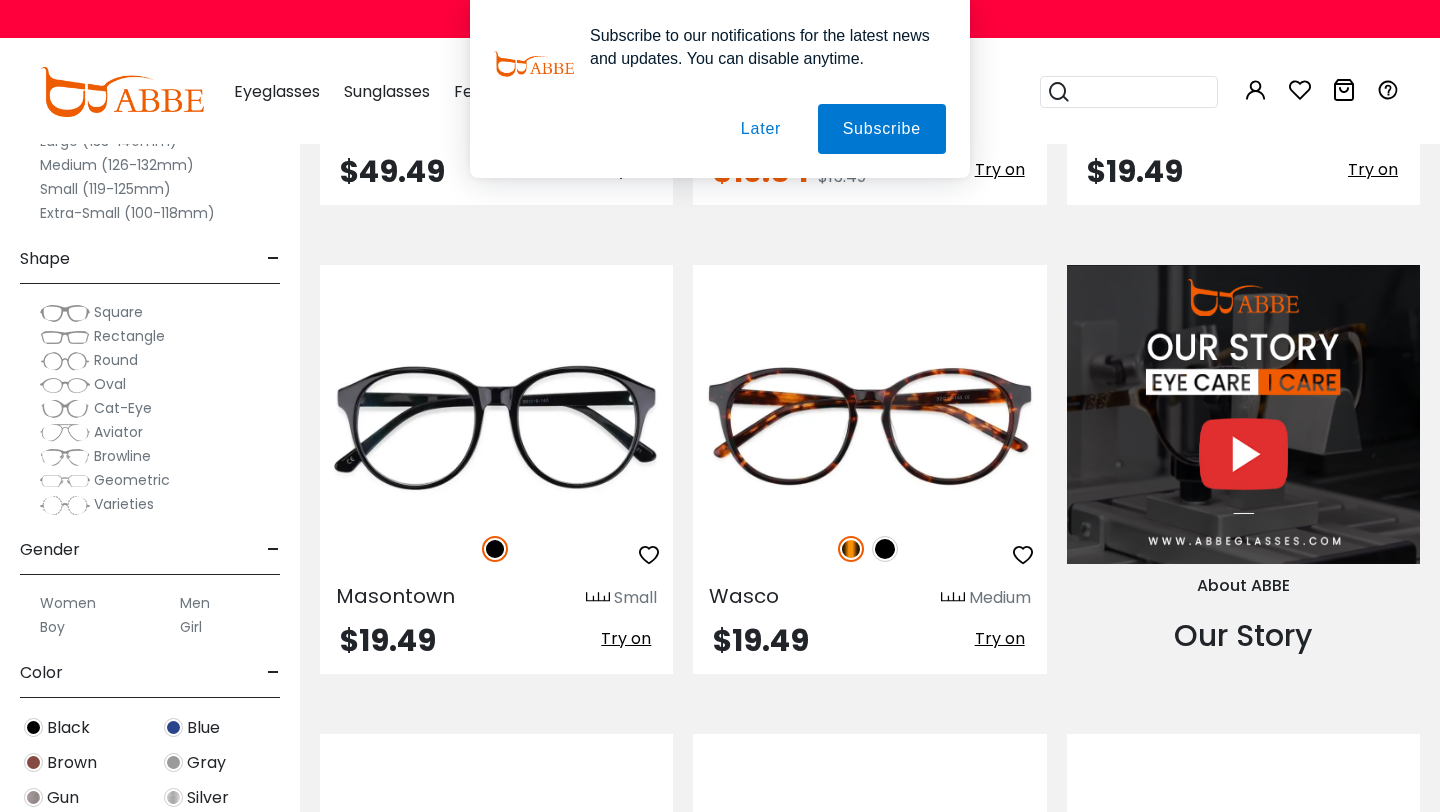 click on "Later" at bounding box center [0, 0] 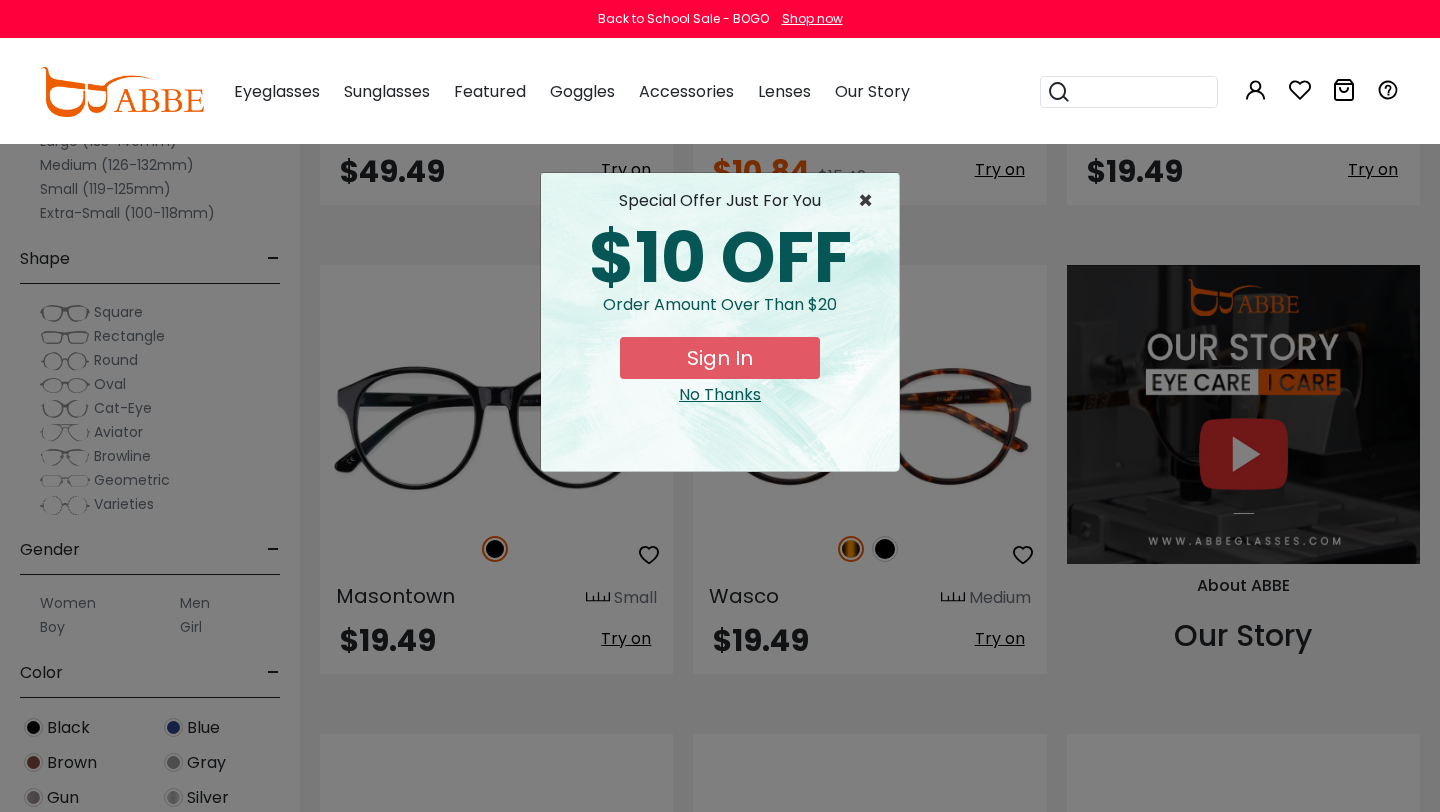 click on "×" at bounding box center (870, 201) 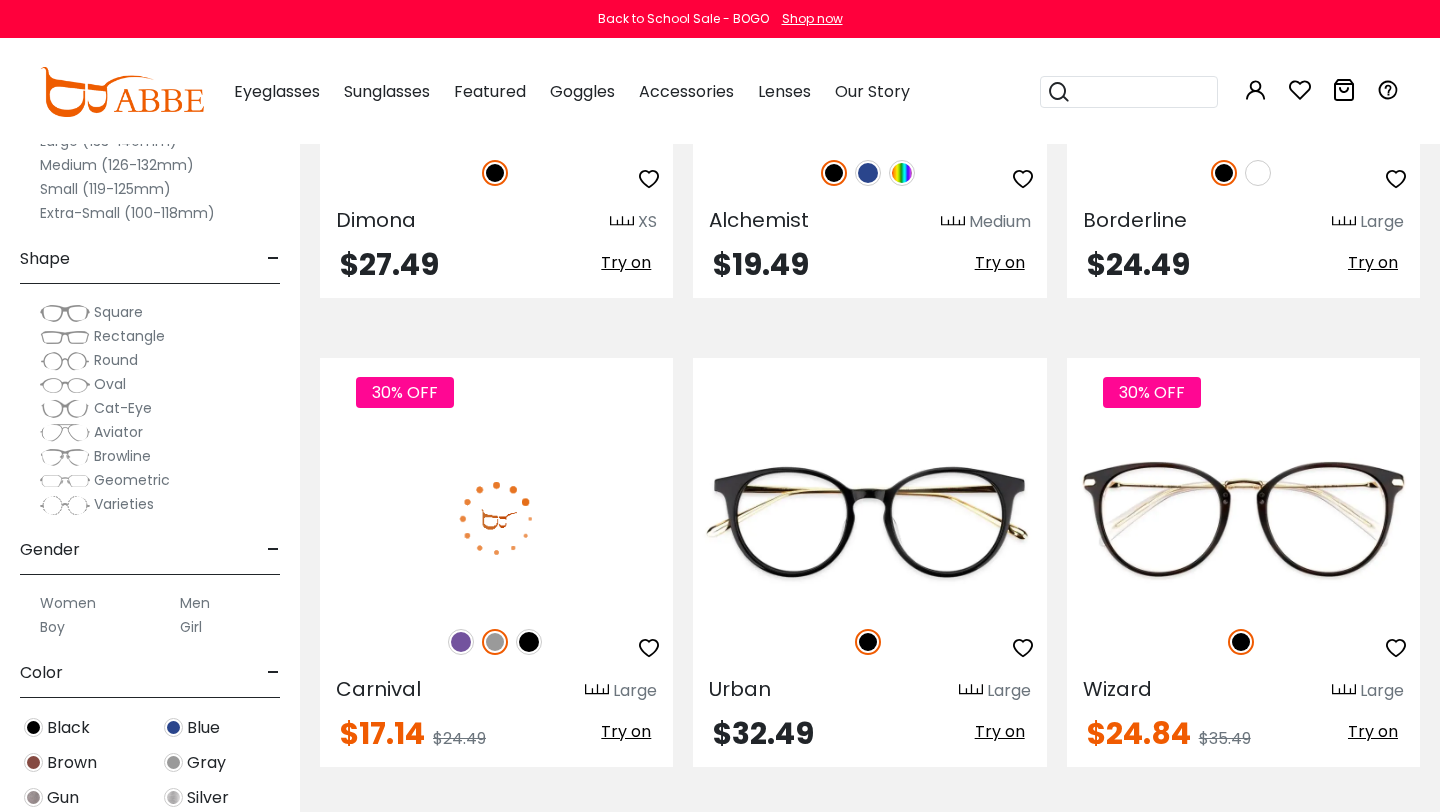 scroll, scrollTop: 4935, scrollLeft: 0, axis: vertical 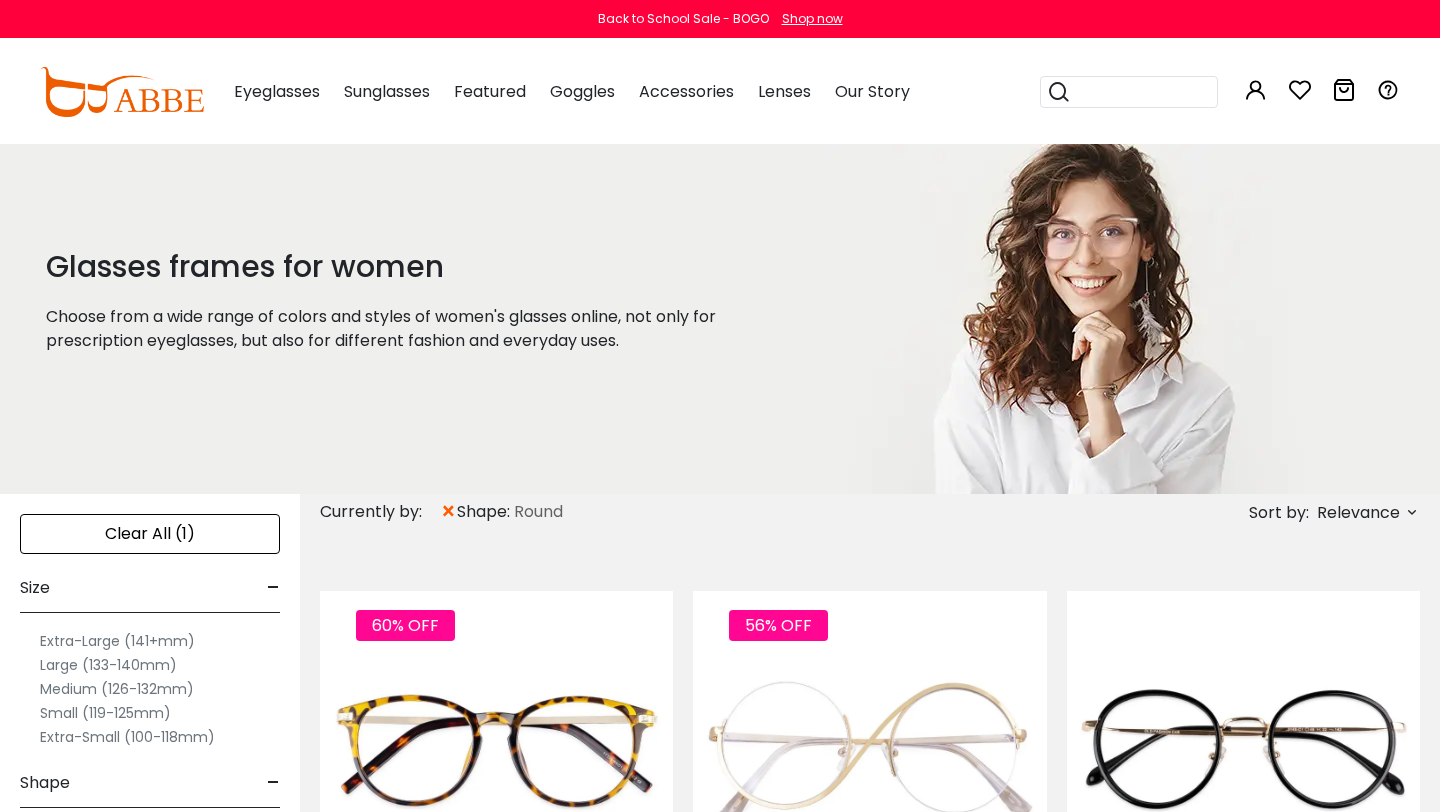 click on "Large (133-140mm)" at bounding box center [108, 665] 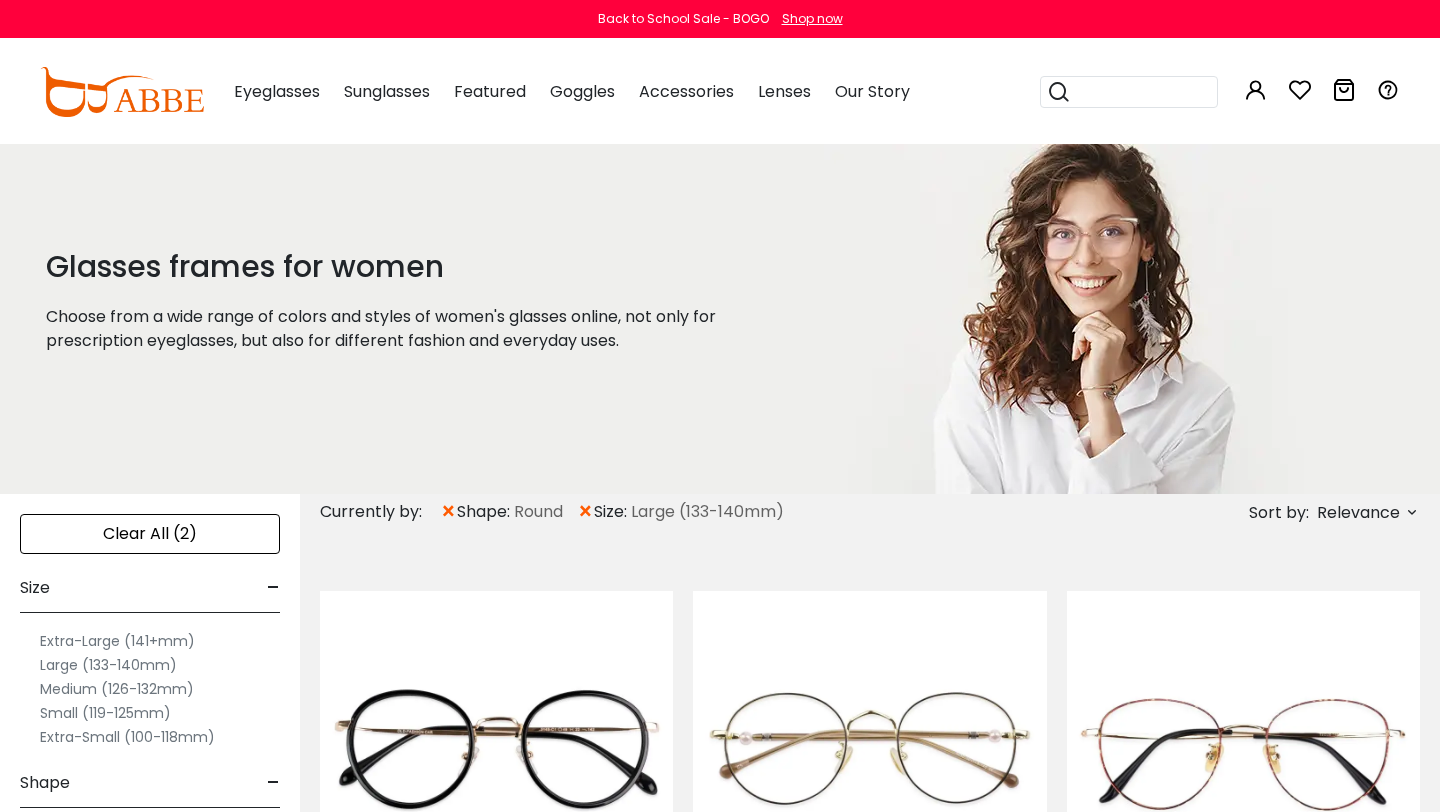 scroll, scrollTop: 0, scrollLeft: 0, axis: both 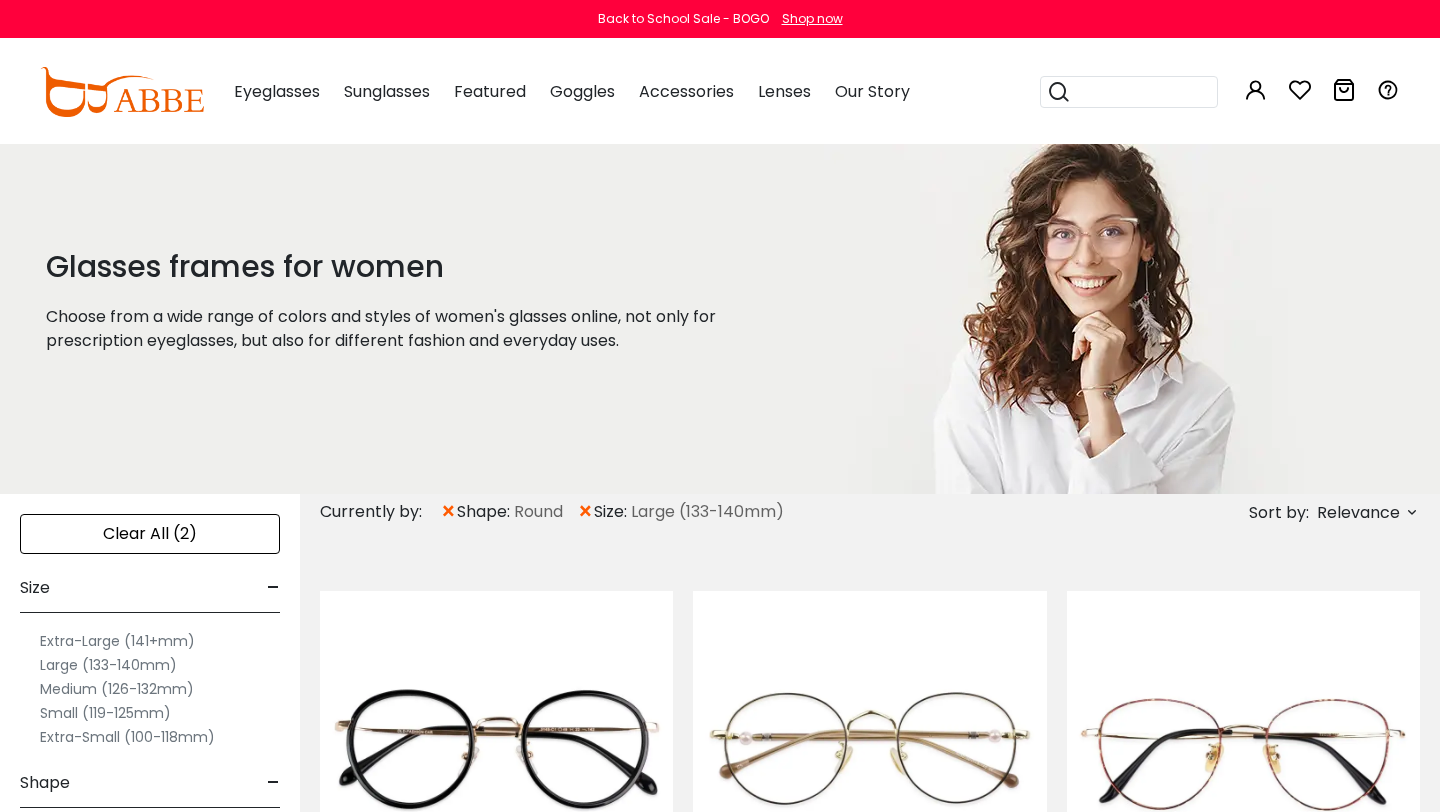 click on "Extra-Large (141+mm)" at bounding box center (117, 641) 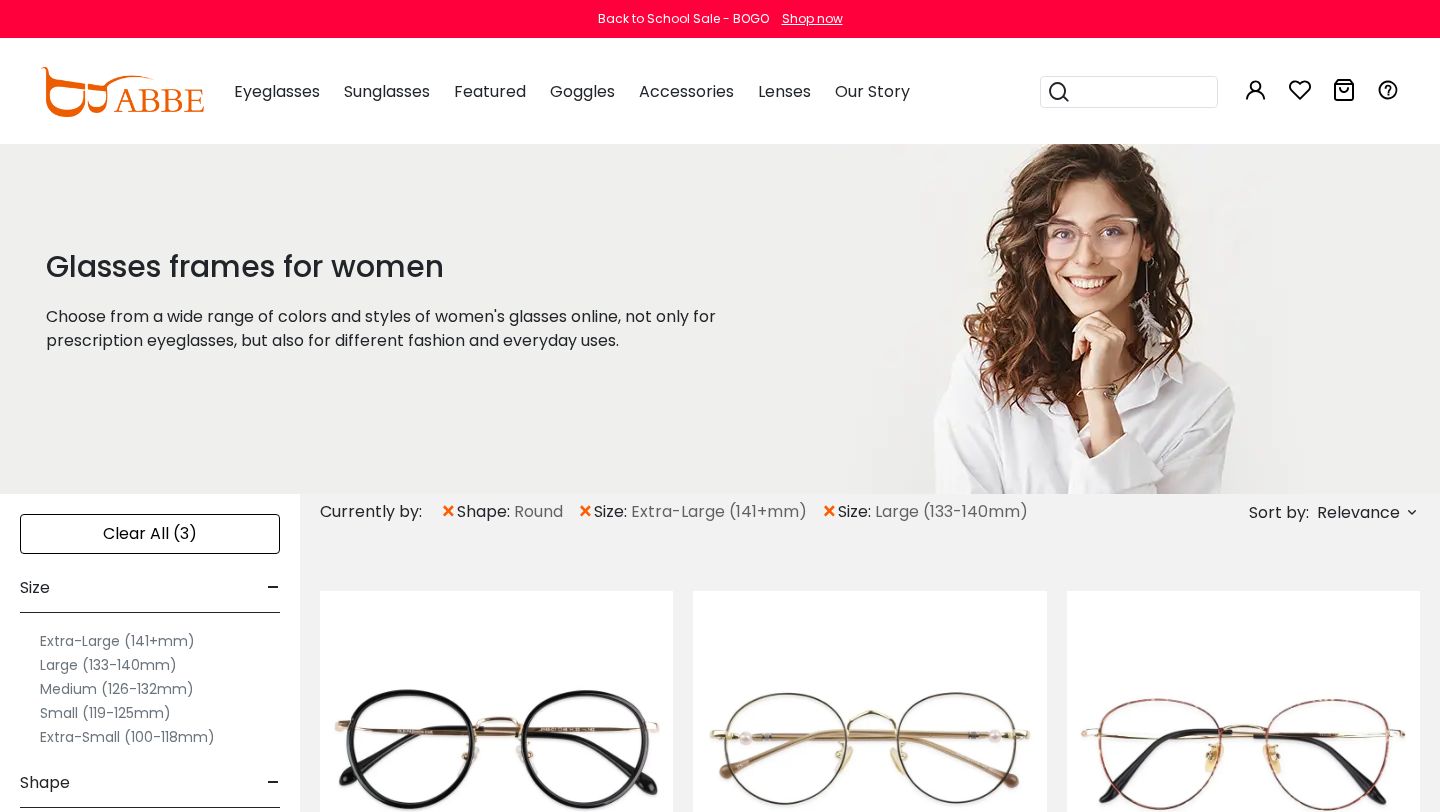 scroll, scrollTop: 0, scrollLeft: 0, axis: both 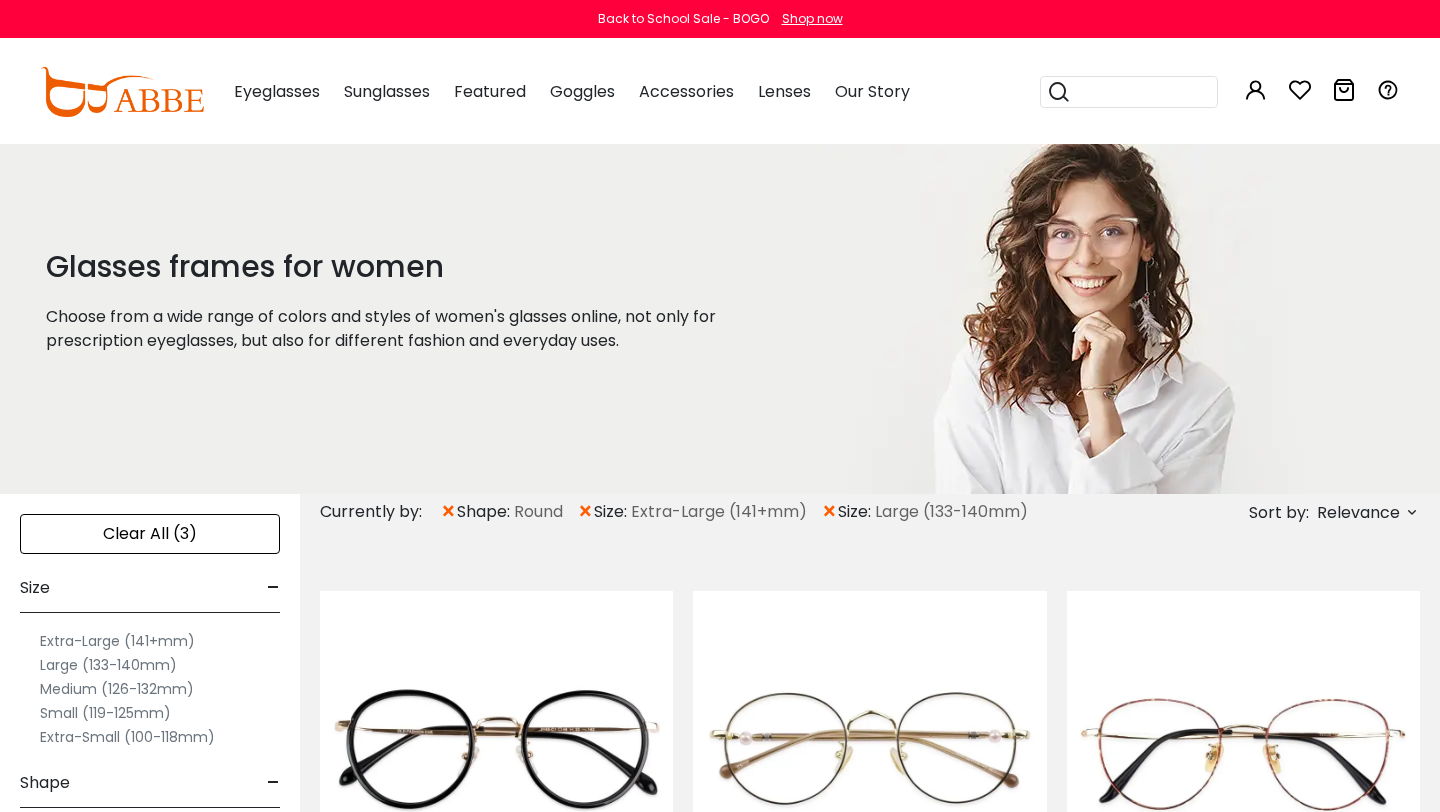 click on "×" at bounding box center (829, 512) 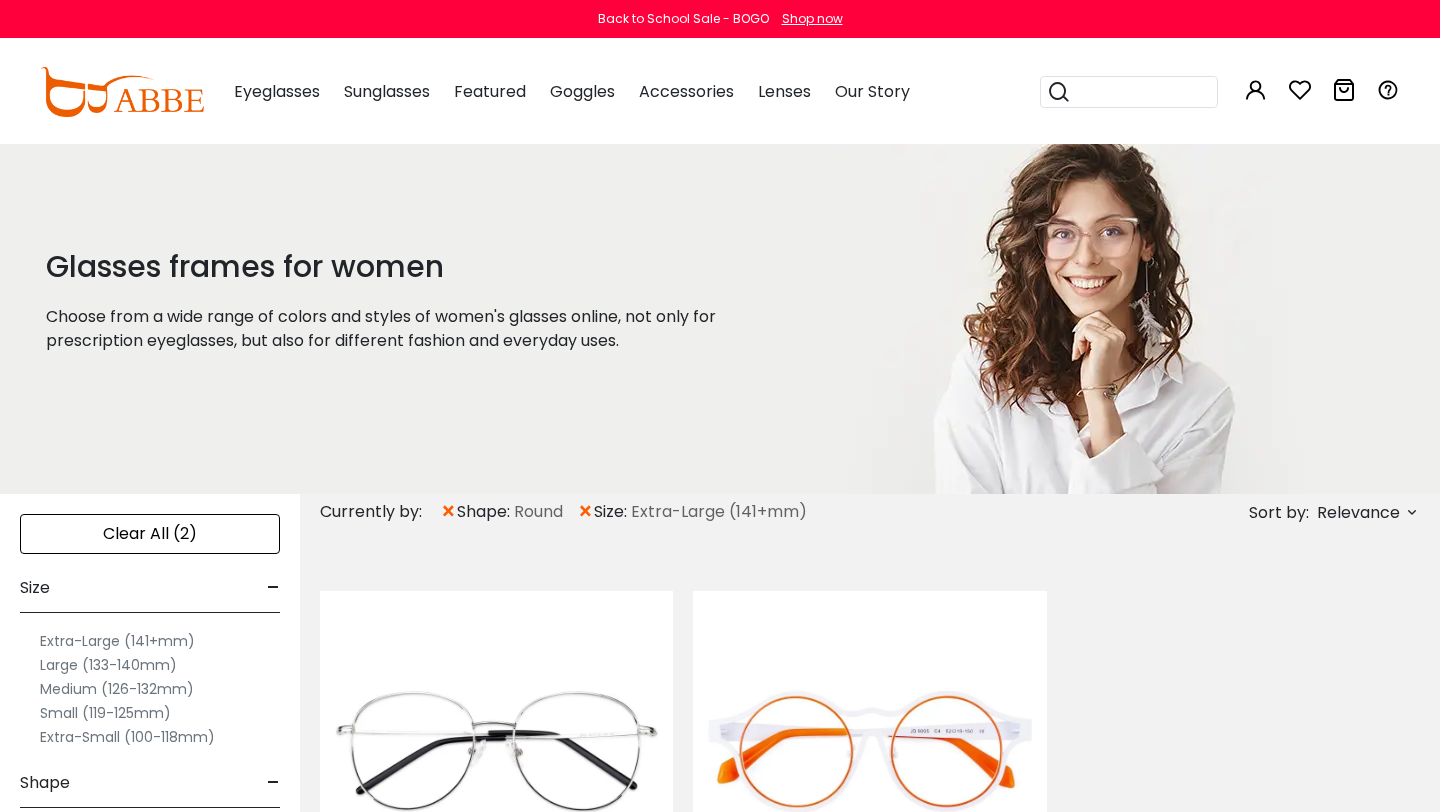 scroll, scrollTop: 0, scrollLeft: 0, axis: both 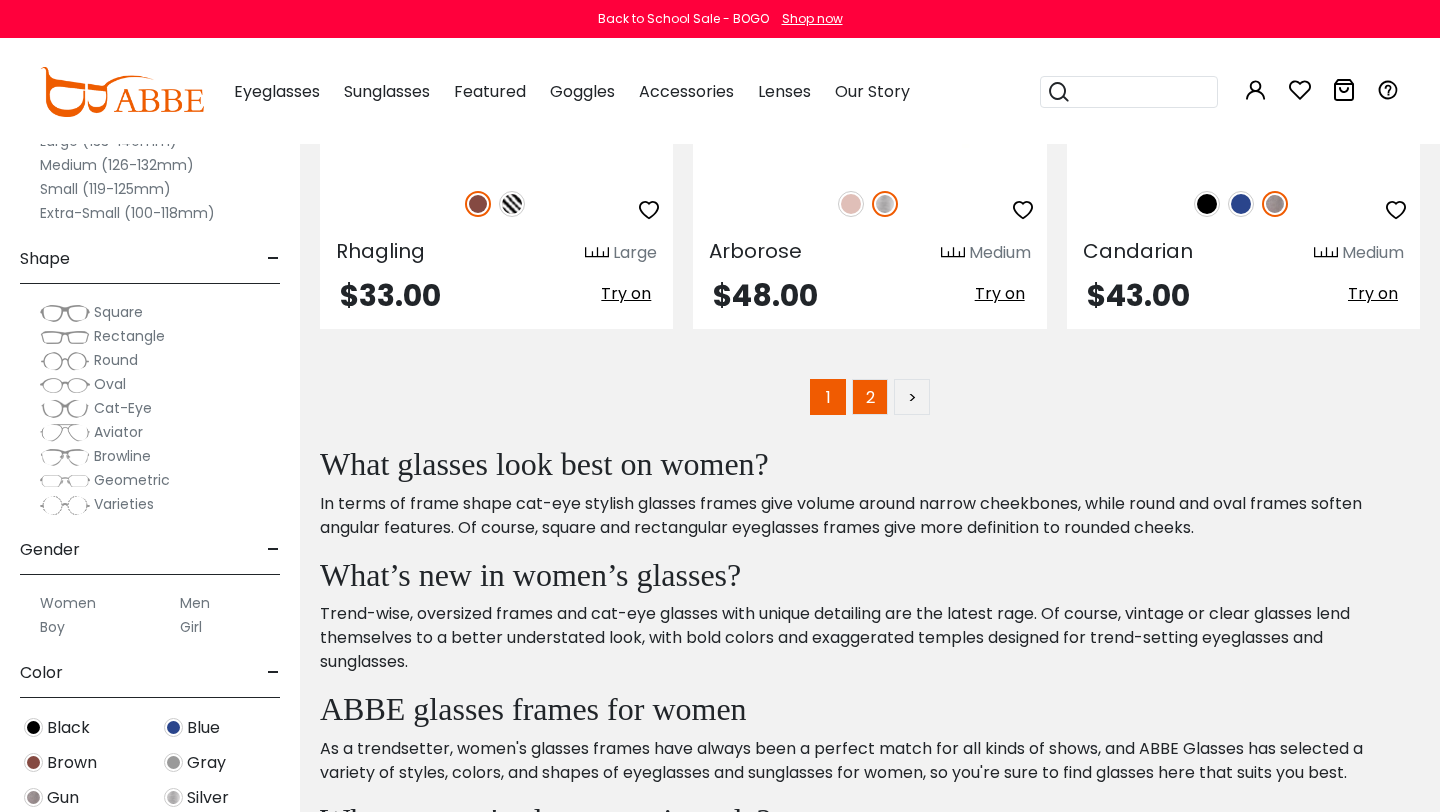 click on "2" at bounding box center (870, 397) 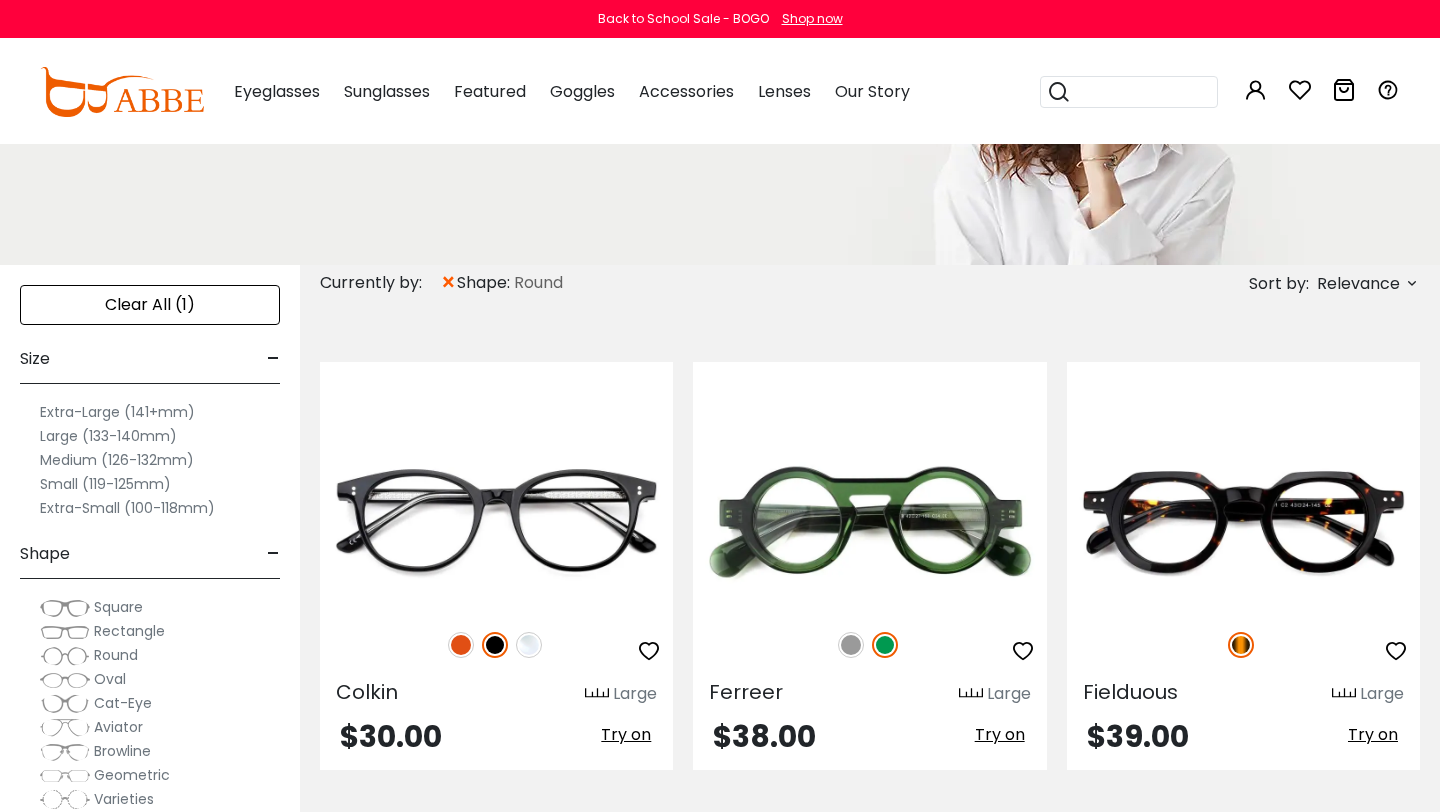 scroll, scrollTop: 0, scrollLeft: 0, axis: both 